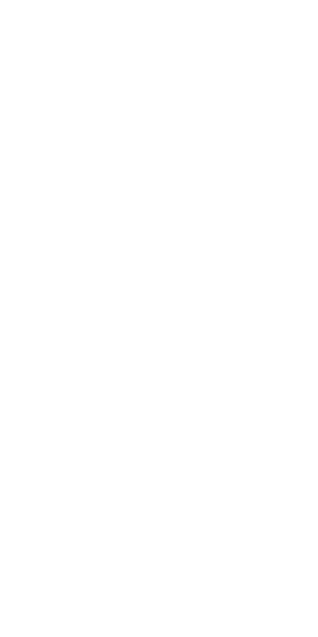 scroll, scrollTop: 0, scrollLeft: 0, axis: both 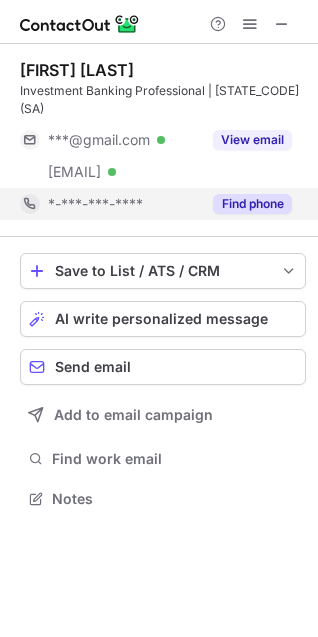 click on "Find phone" at bounding box center [252, 204] 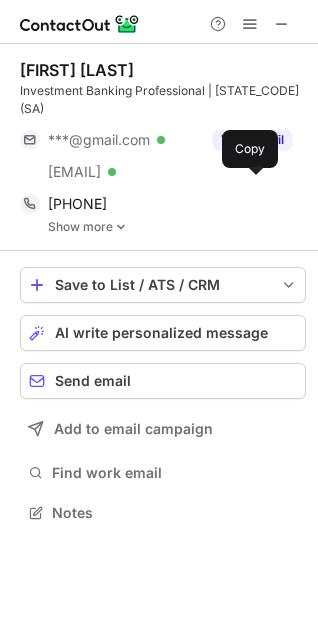 scroll, scrollTop: 10, scrollLeft: 9, axis: both 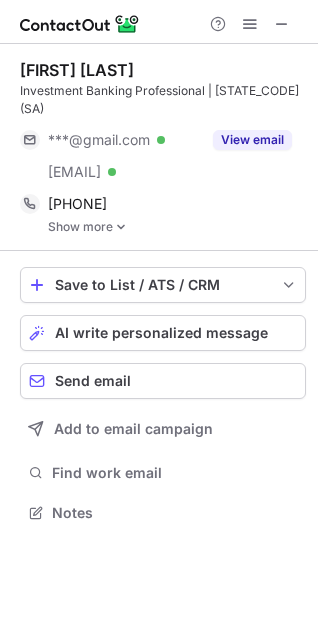 click on "Show more" at bounding box center (177, 227) 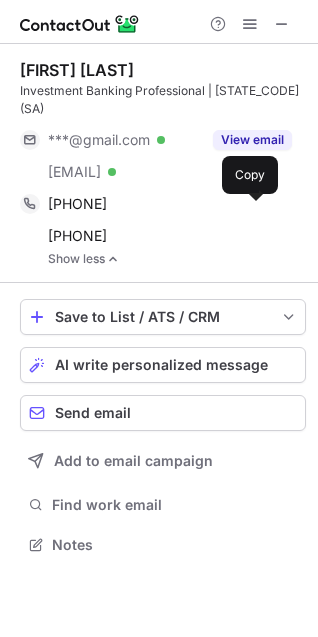 scroll, scrollTop: 10, scrollLeft: 9, axis: both 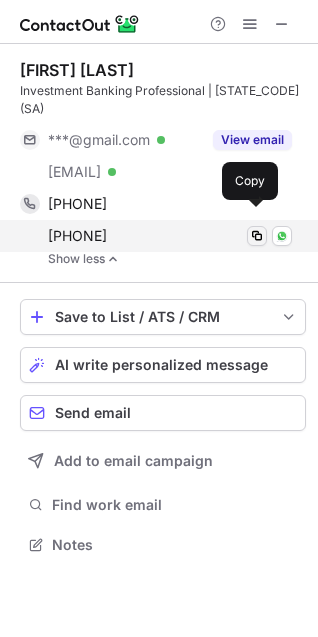 click at bounding box center [257, 236] 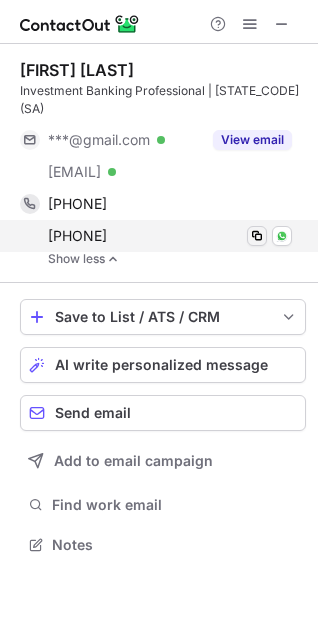 type 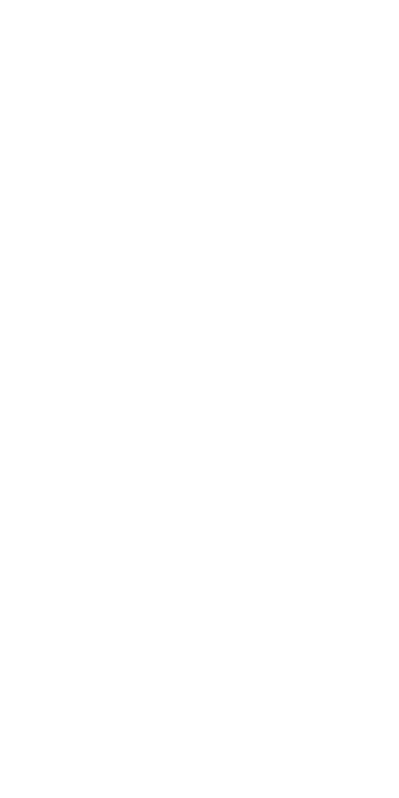 scroll, scrollTop: 0, scrollLeft: 0, axis: both 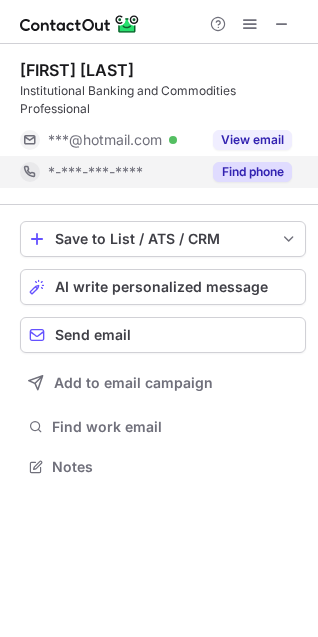 click on "Find phone" at bounding box center (252, 172) 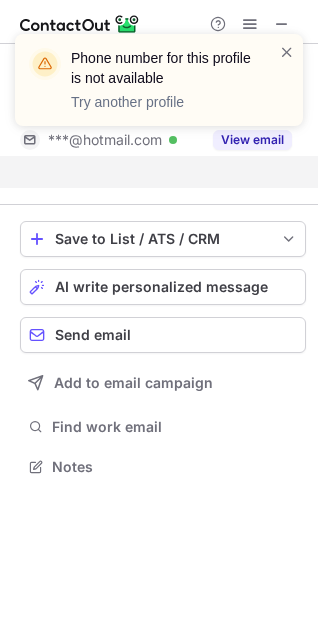scroll, scrollTop: 420, scrollLeft: 318, axis: both 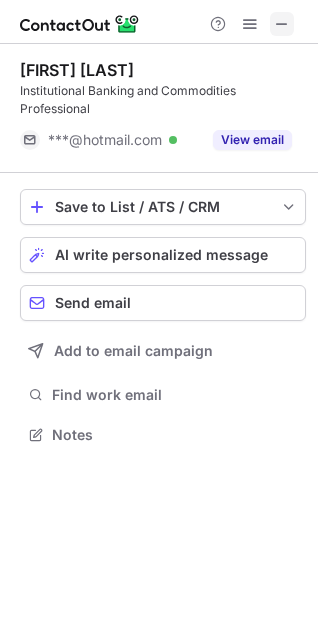 click at bounding box center [282, 24] 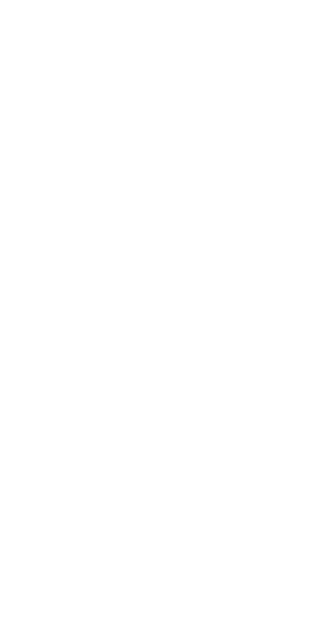 scroll, scrollTop: 0, scrollLeft: 0, axis: both 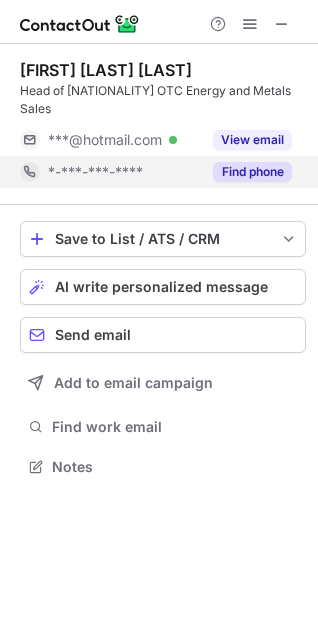 click on "Find phone" at bounding box center [252, 172] 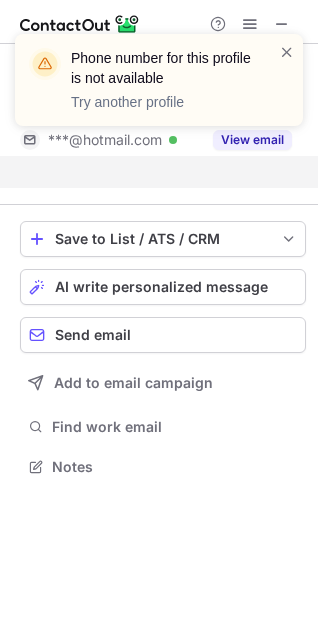 scroll, scrollTop: 402, scrollLeft: 318, axis: both 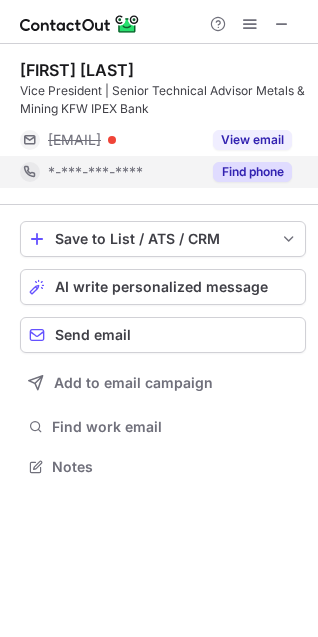 click on "Find phone" at bounding box center [252, 172] 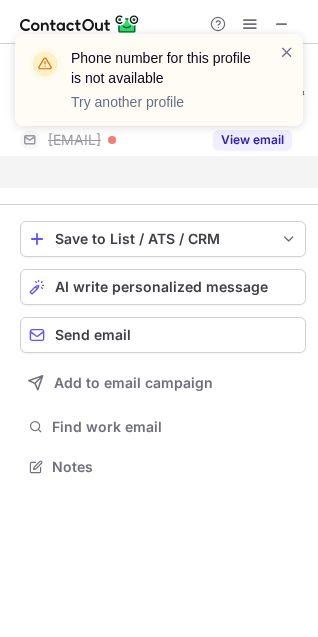 scroll, scrollTop: 420, scrollLeft: 318, axis: both 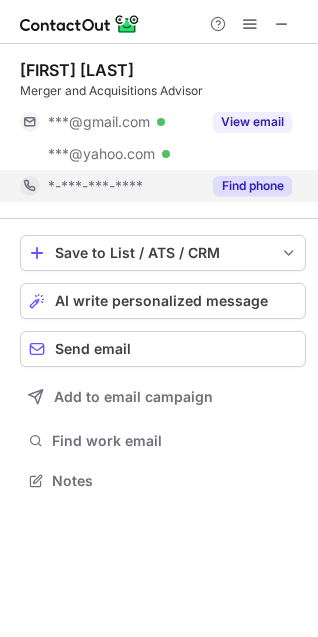 click on "Find phone" at bounding box center [252, 186] 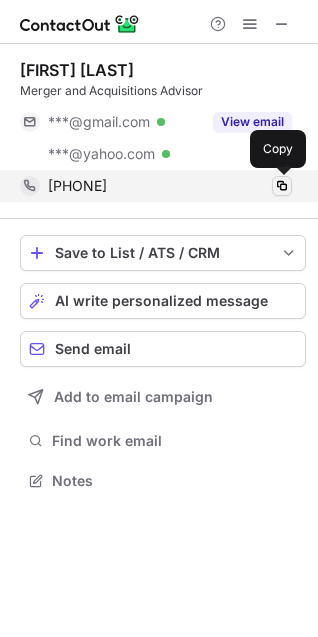 click at bounding box center [282, 186] 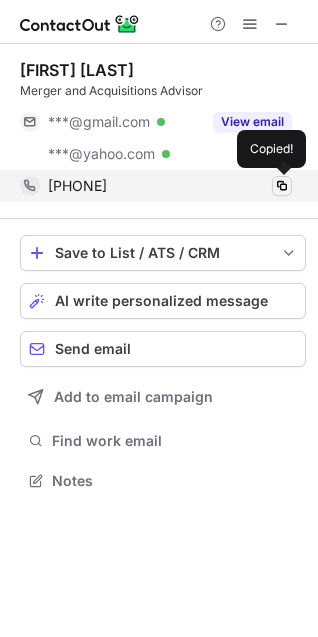 type 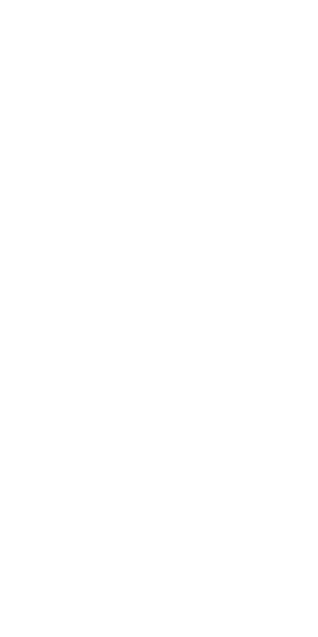 scroll, scrollTop: 0, scrollLeft: 0, axis: both 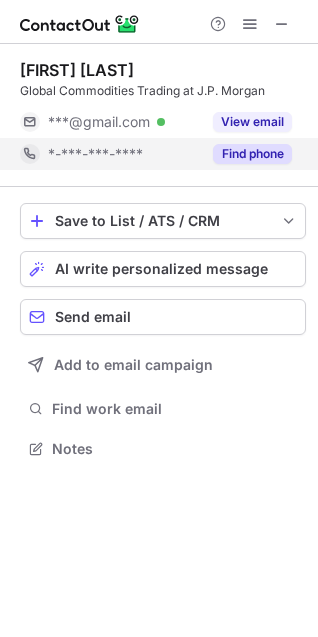 click on "Find phone" at bounding box center [252, 154] 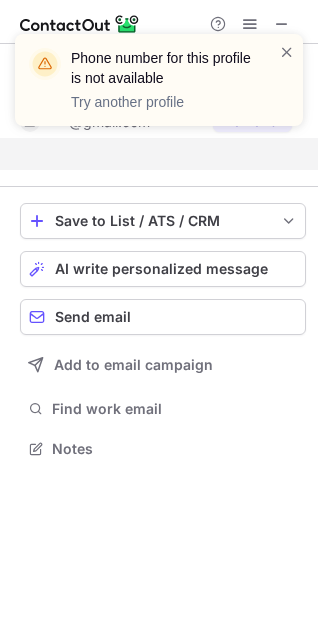 scroll, scrollTop: 402, scrollLeft: 318, axis: both 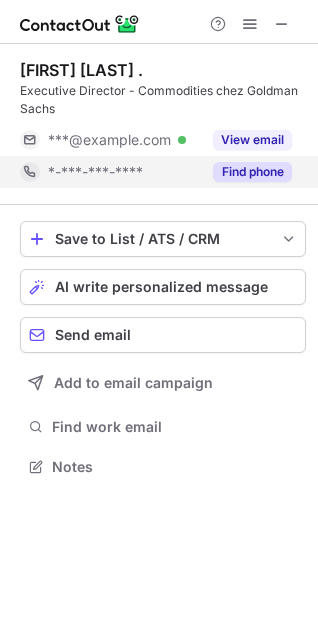 click on "Find phone" at bounding box center (252, 172) 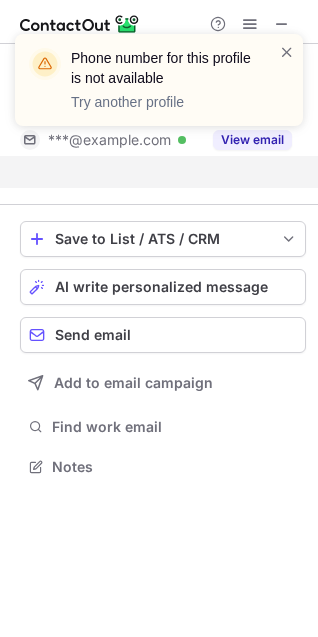 scroll, scrollTop: 420, scrollLeft: 318, axis: both 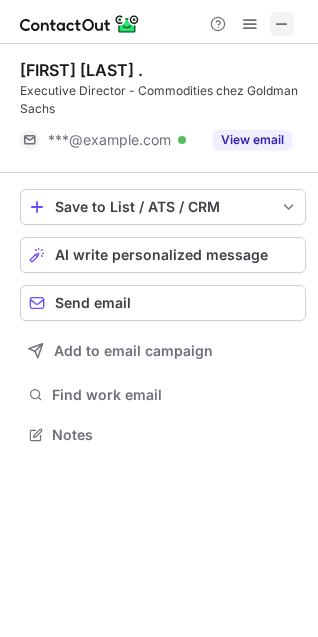click at bounding box center (282, 24) 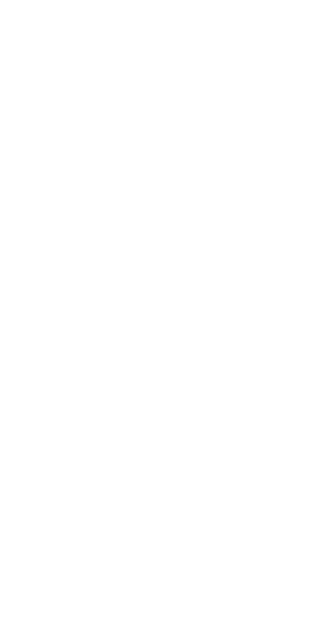 scroll, scrollTop: 0, scrollLeft: 0, axis: both 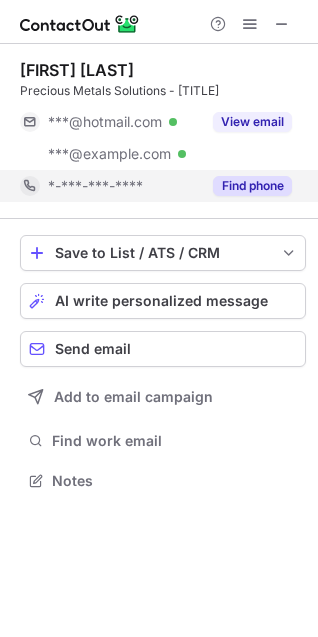 click on "Find phone" at bounding box center [252, 186] 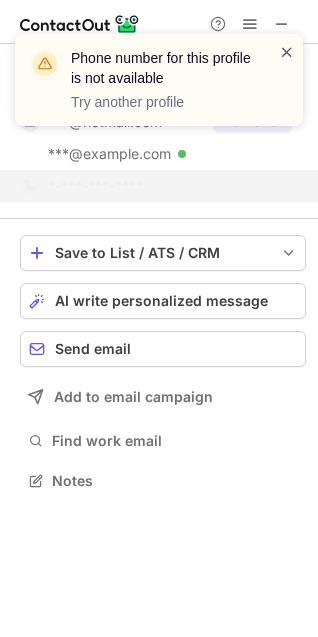 click at bounding box center [287, 52] 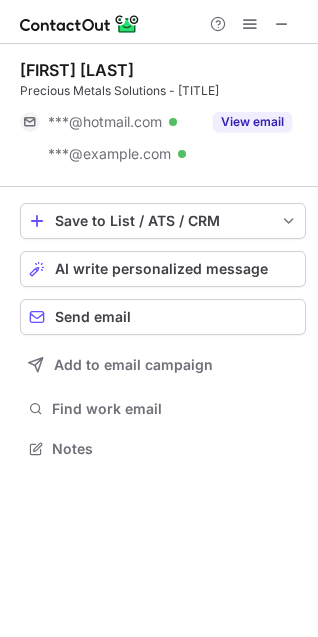 scroll, scrollTop: 435, scrollLeft: 318, axis: both 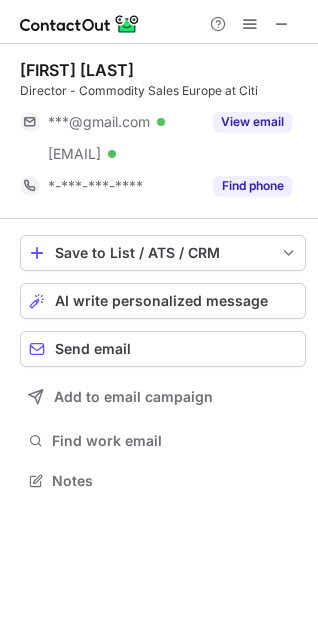 click on "Find phone" at bounding box center (252, 186) 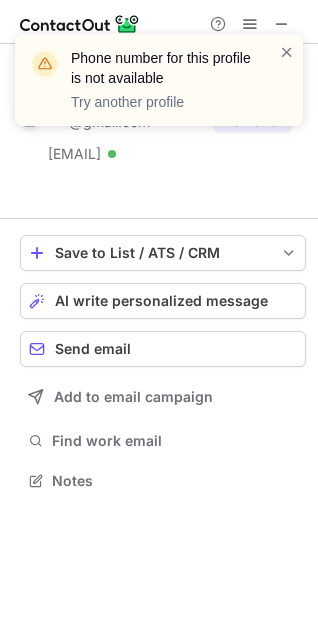scroll, scrollTop: 435, scrollLeft: 318, axis: both 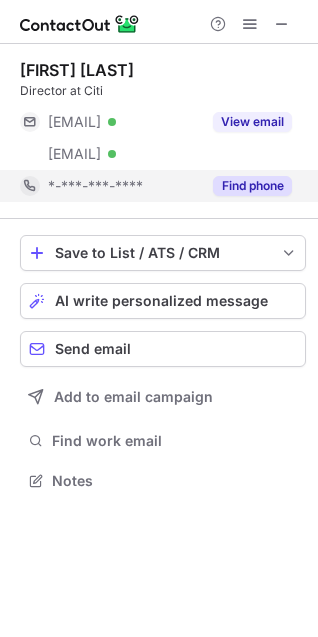 click on "Find phone" at bounding box center (252, 186) 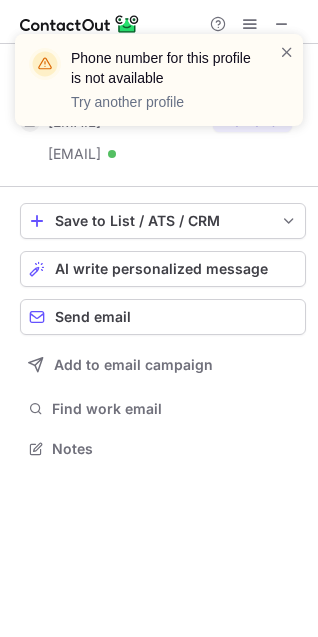 scroll, scrollTop: 435, scrollLeft: 318, axis: both 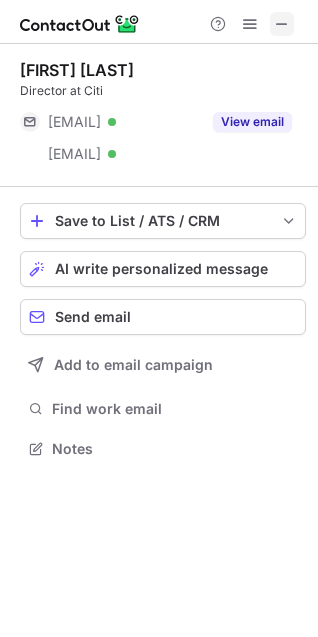 click at bounding box center (282, 24) 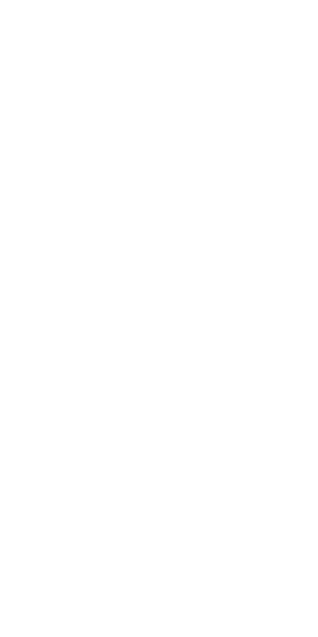 scroll, scrollTop: 0, scrollLeft: 0, axis: both 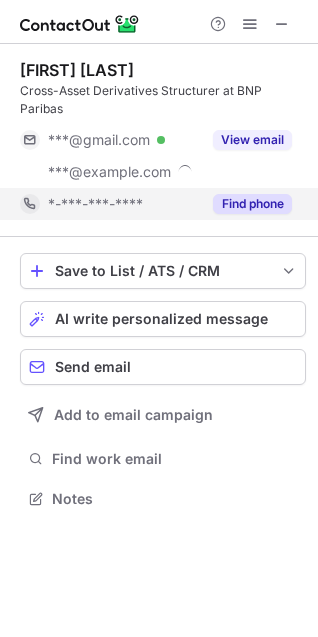click on "Find phone" at bounding box center [252, 204] 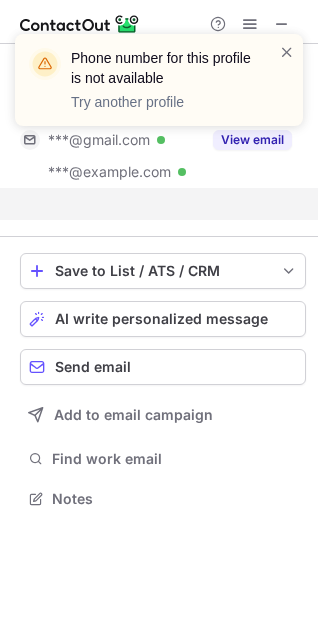 scroll, scrollTop: 435, scrollLeft: 318, axis: both 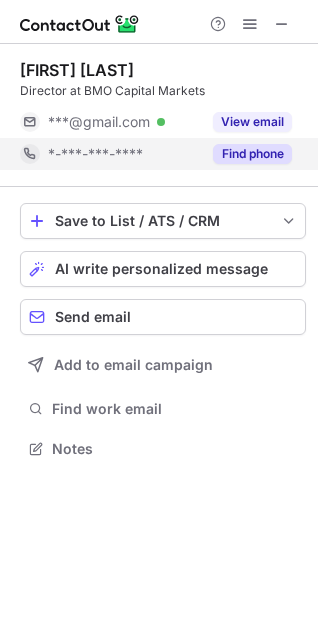 click on "Find phone" at bounding box center [252, 154] 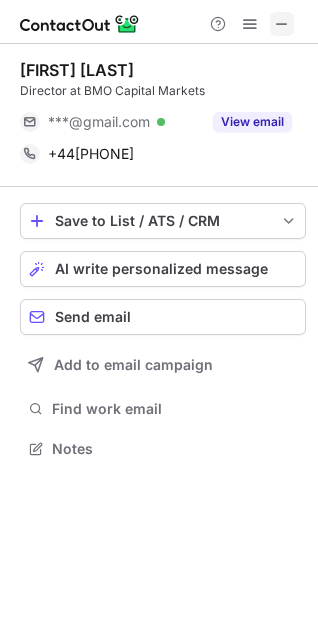 click at bounding box center [282, 24] 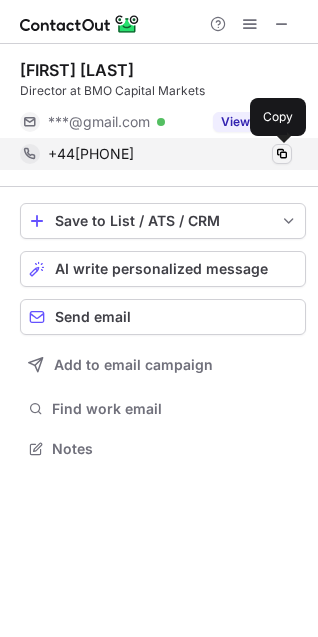 click at bounding box center (282, 154) 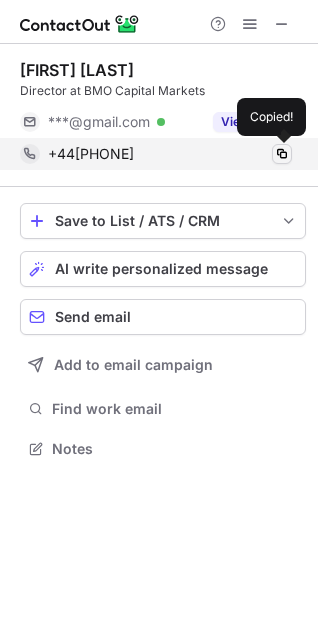 type 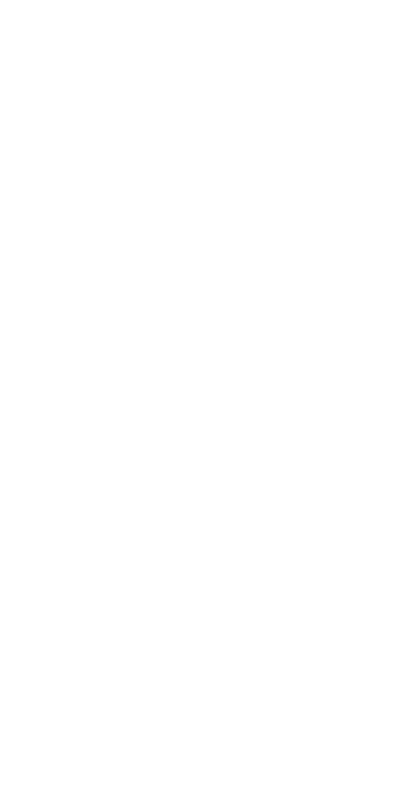 scroll, scrollTop: 0, scrollLeft: 0, axis: both 